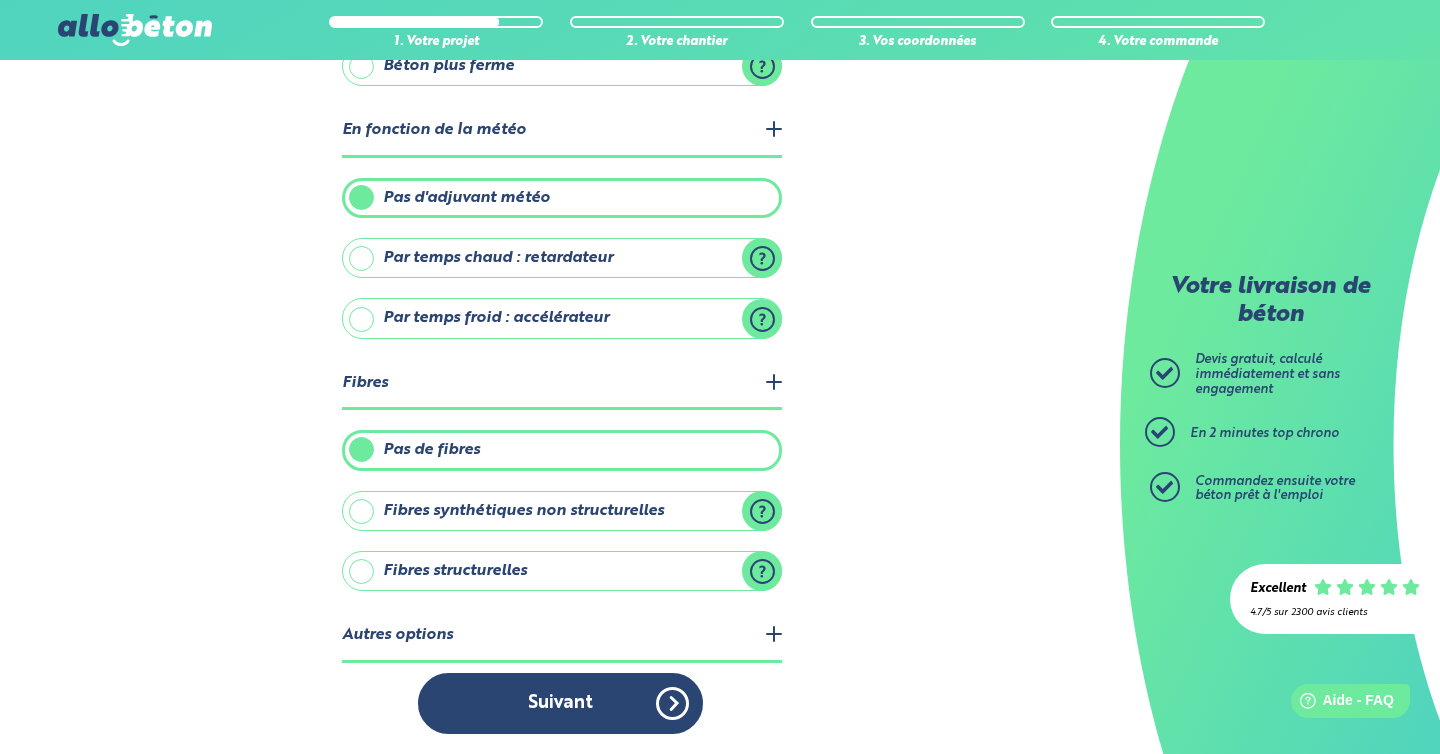 scroll, scrollTop: 0, scrollLeft: 0, axis: both 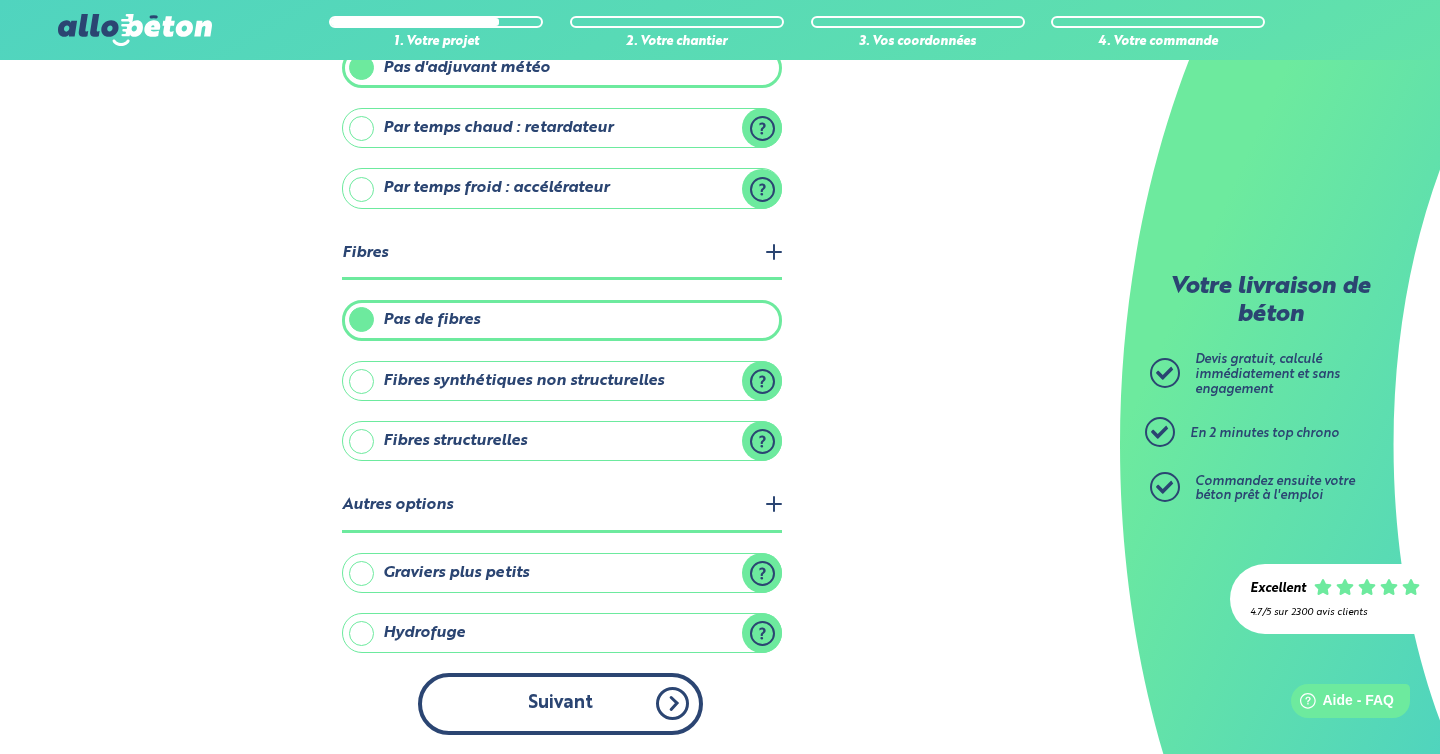 click on "Suivant" at bounding box center [560, 703] 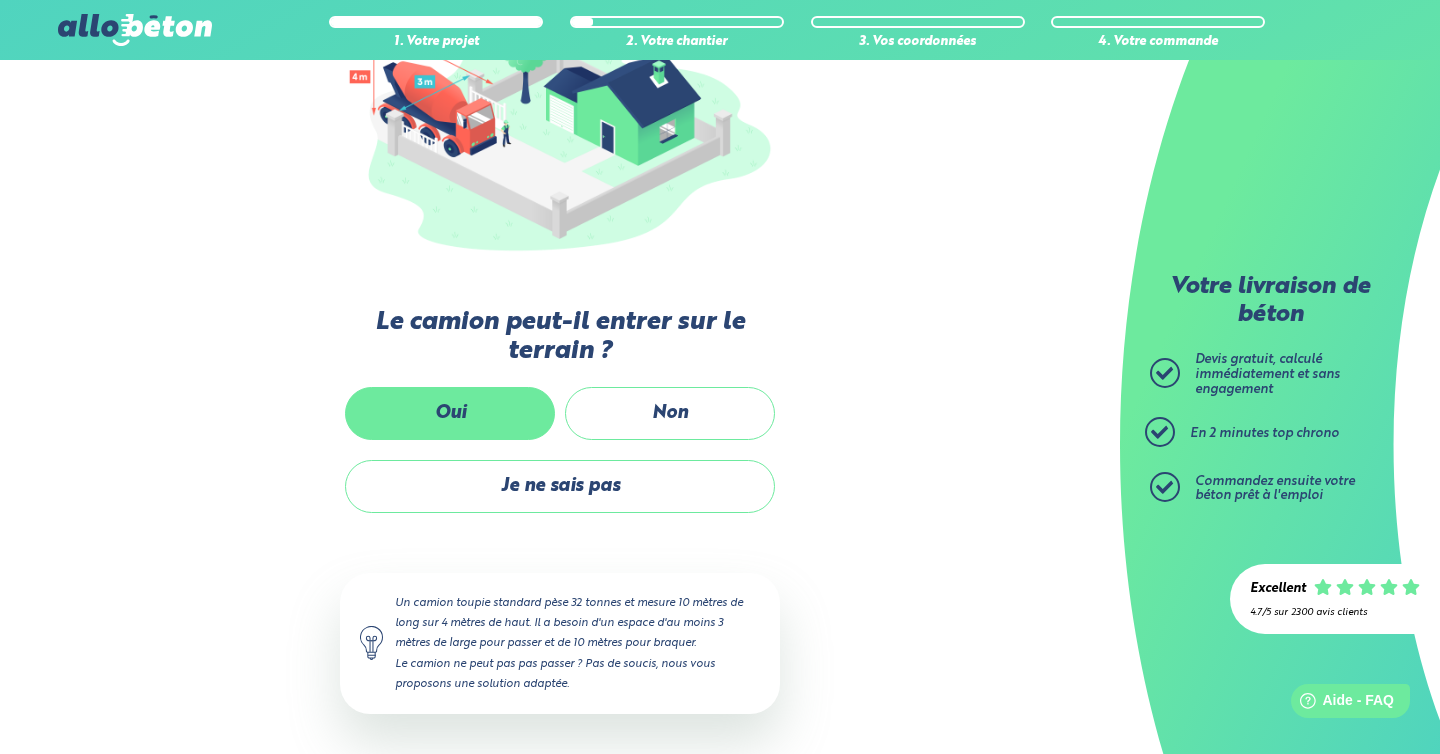 click on "Oui" at bounding box center (450, 413) 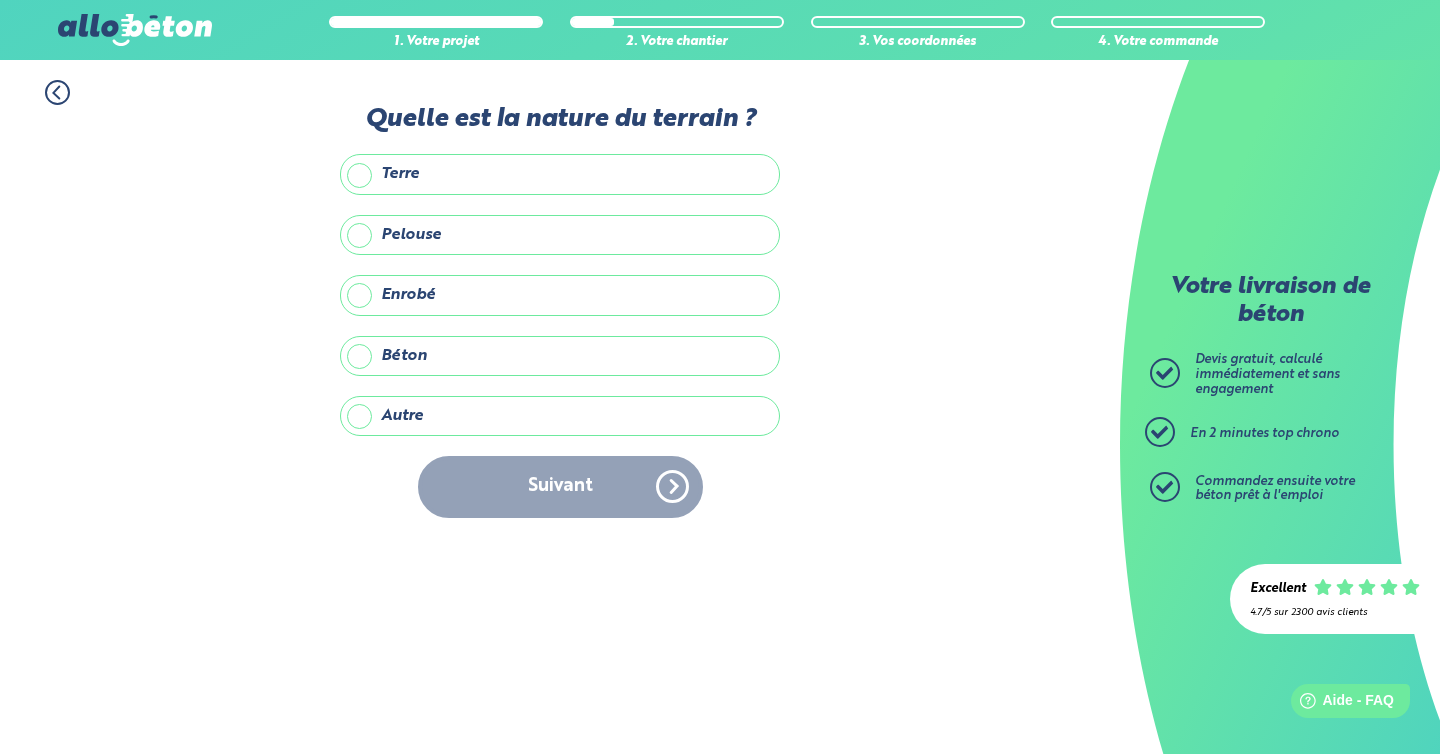 click on "Terre" at bounding box center (560, 174) 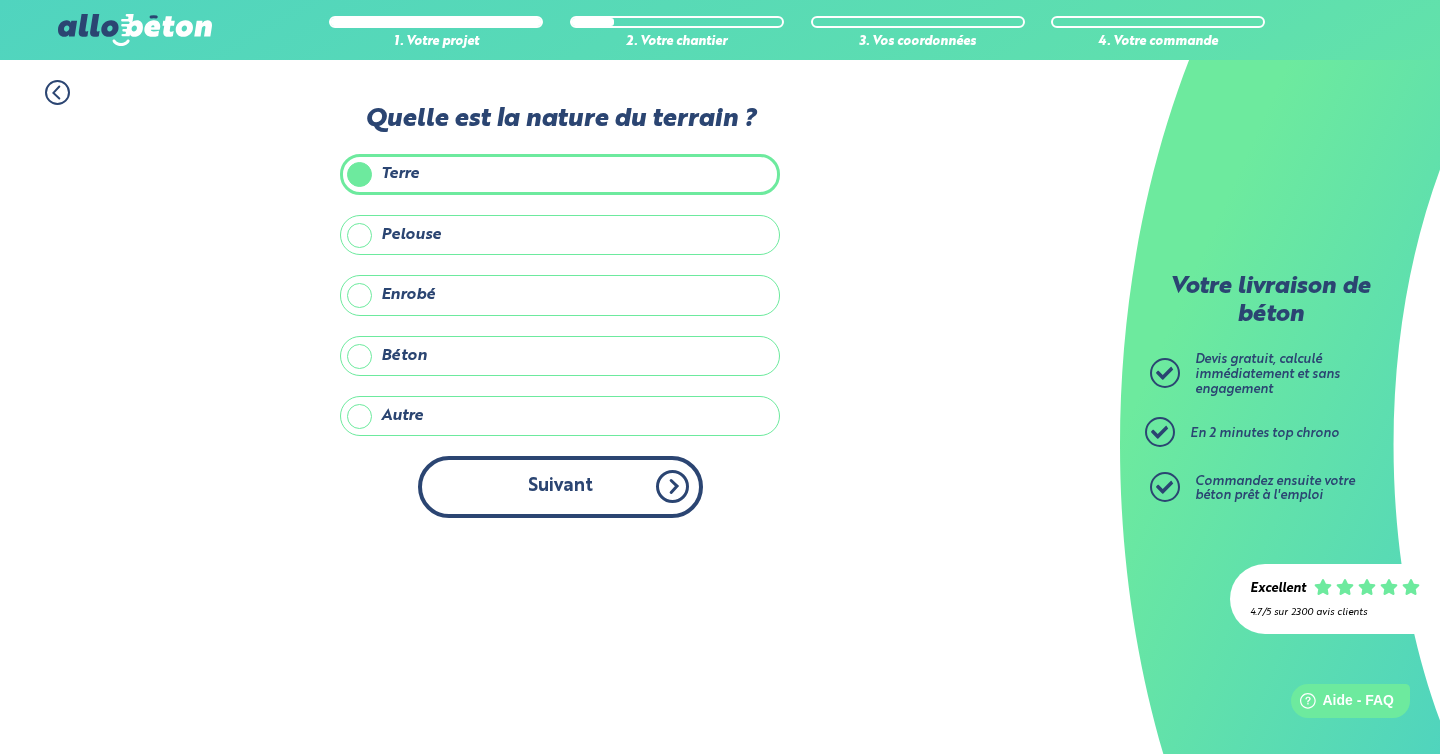 click on "Suivant" at bounding box center [560, 486] 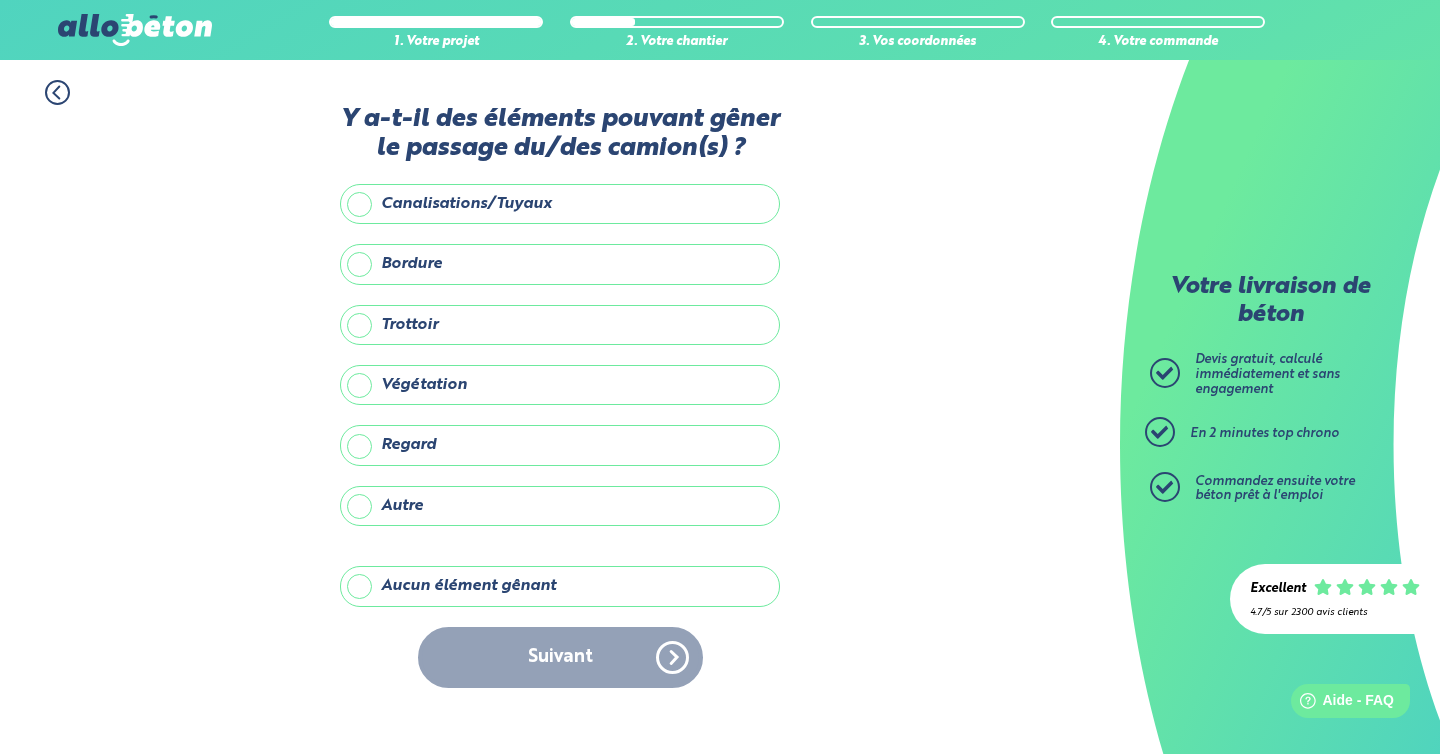 click on "Aucun élément gênant" at bounding box center (560, 586) 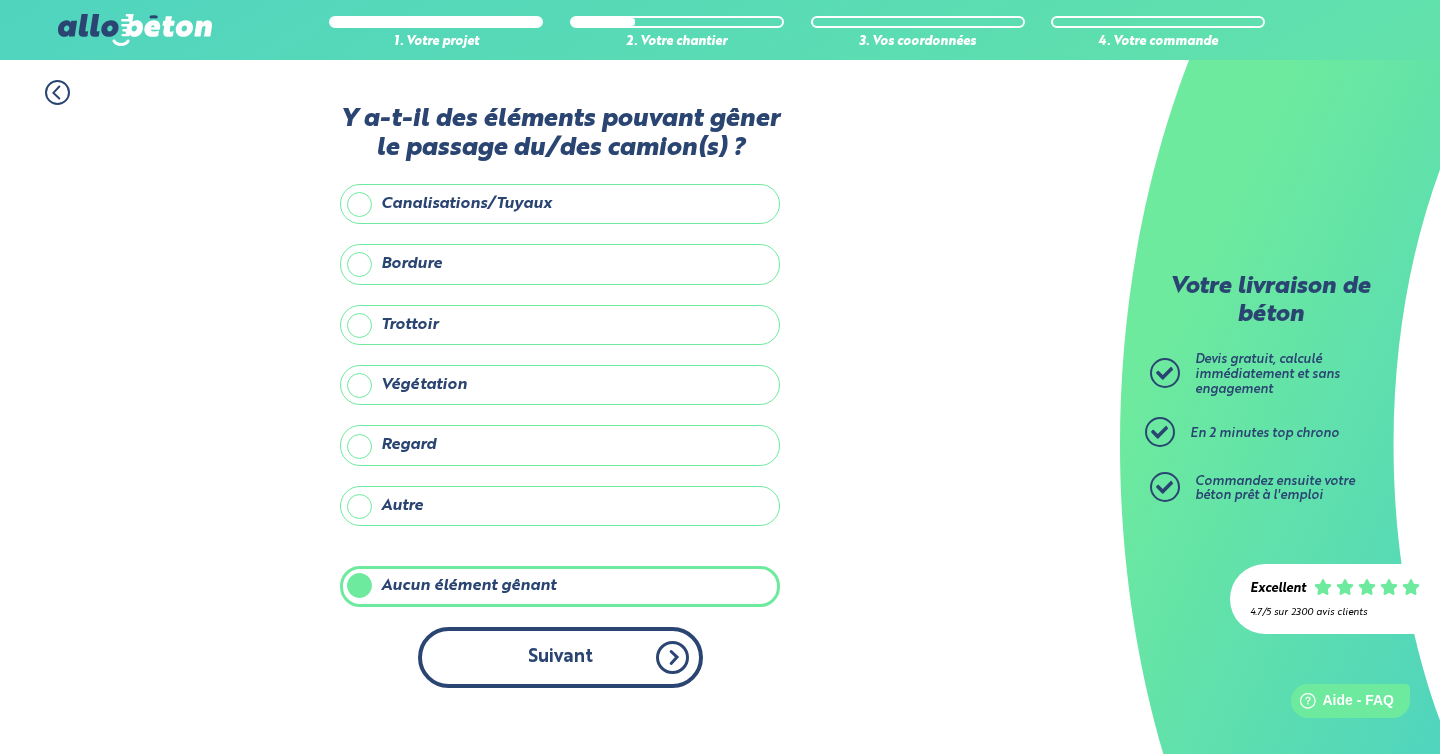 click on "Suivant" at bounding box center [560, 657] 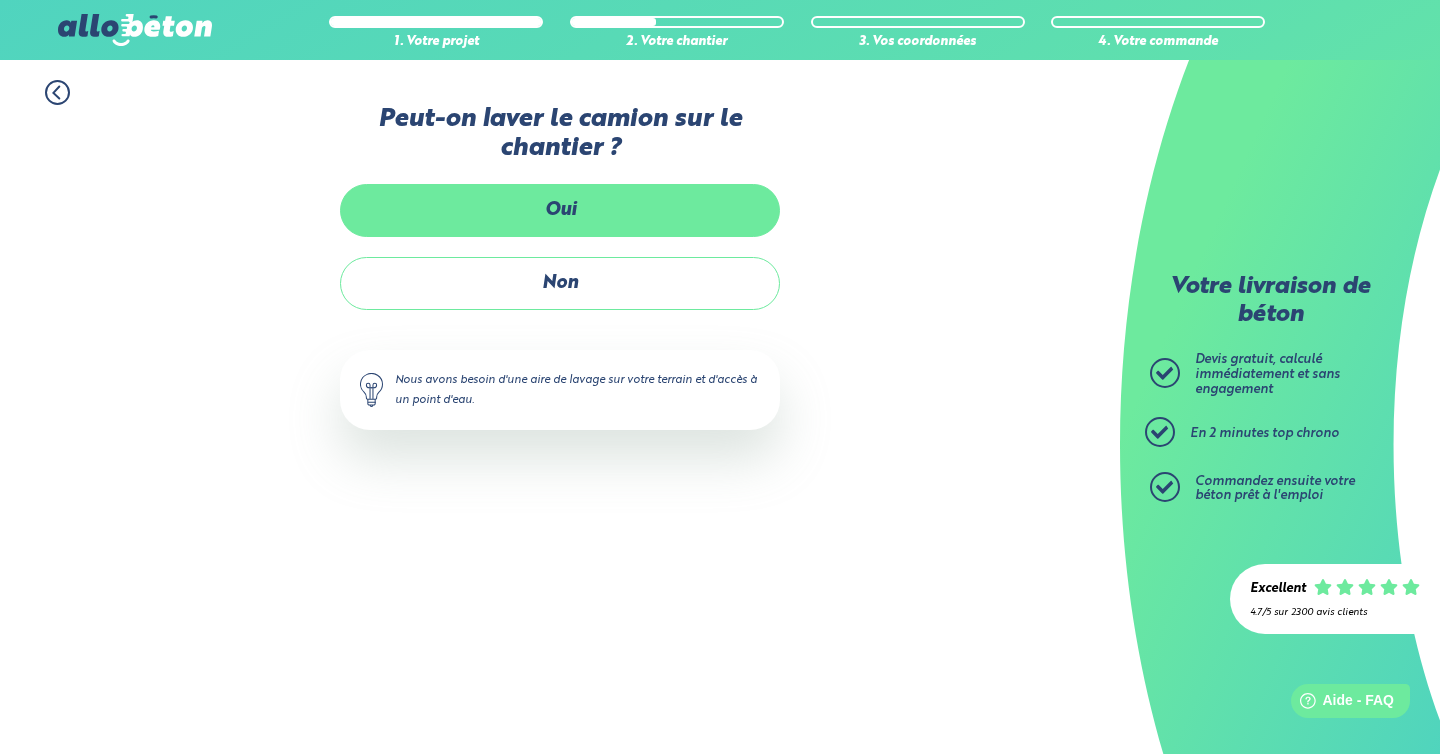 click on "Oui" at bounding box center (560, 210) 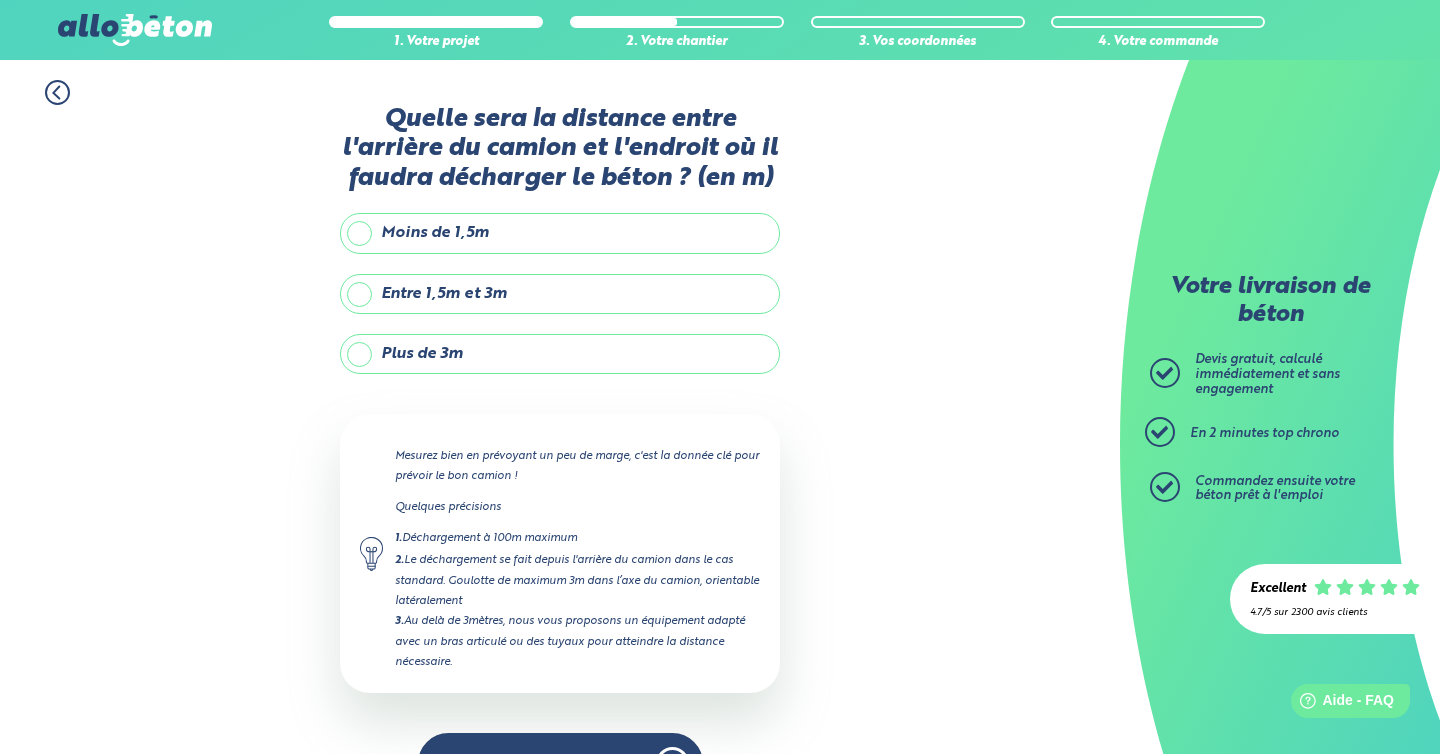 click on "Moins de 1,5m" at bounding box center [560, 233] 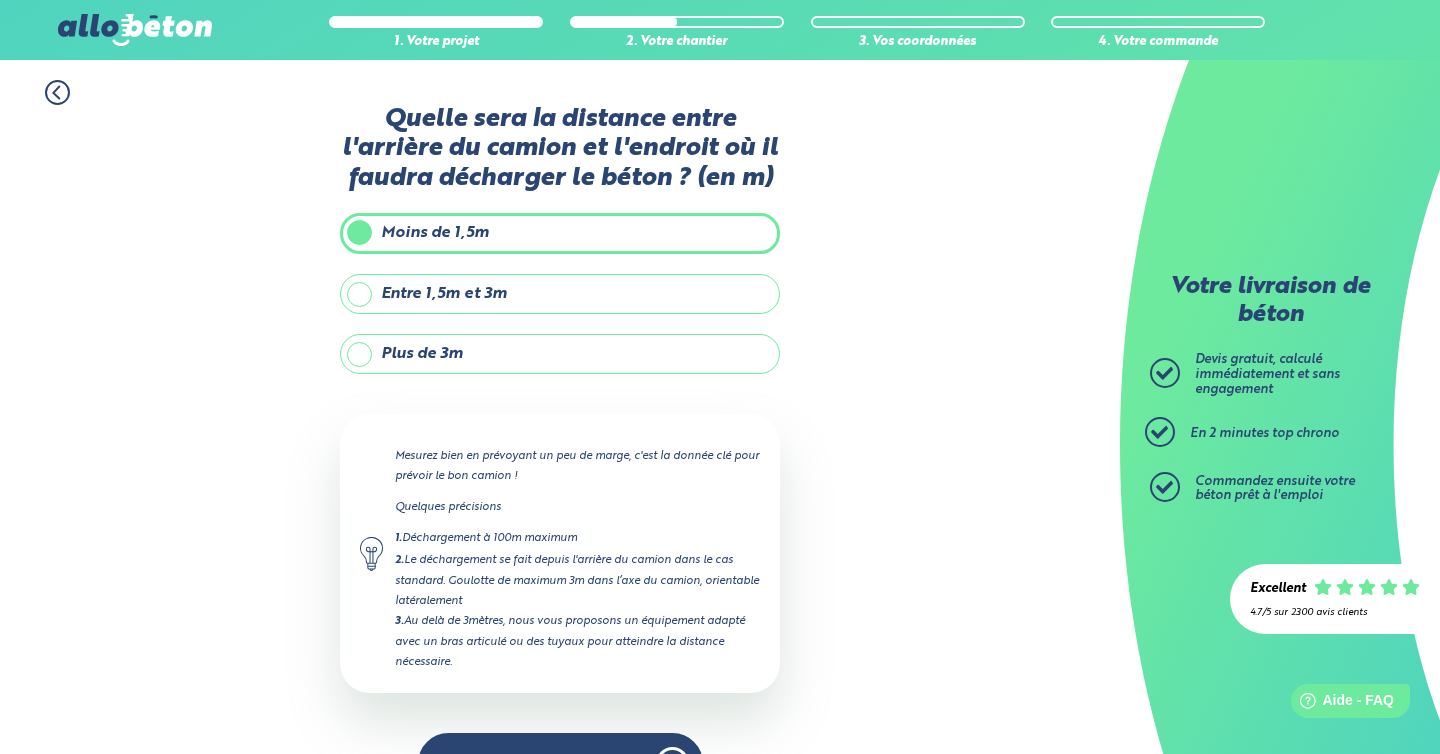 scroll, scrollTop: 57, scrollLeft: 0, axis: vertical 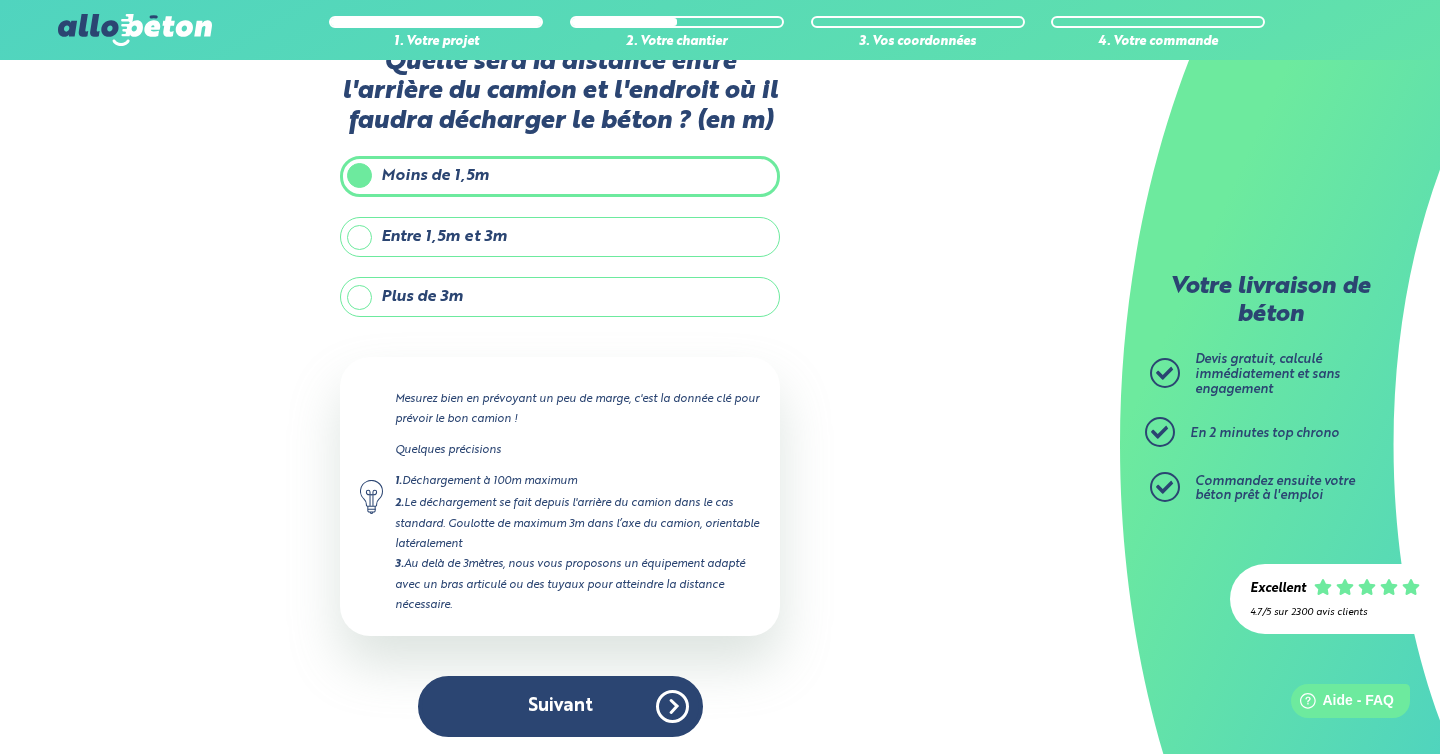 click on "Entre 1,5m et 3m" at bounding box center [560, 237] 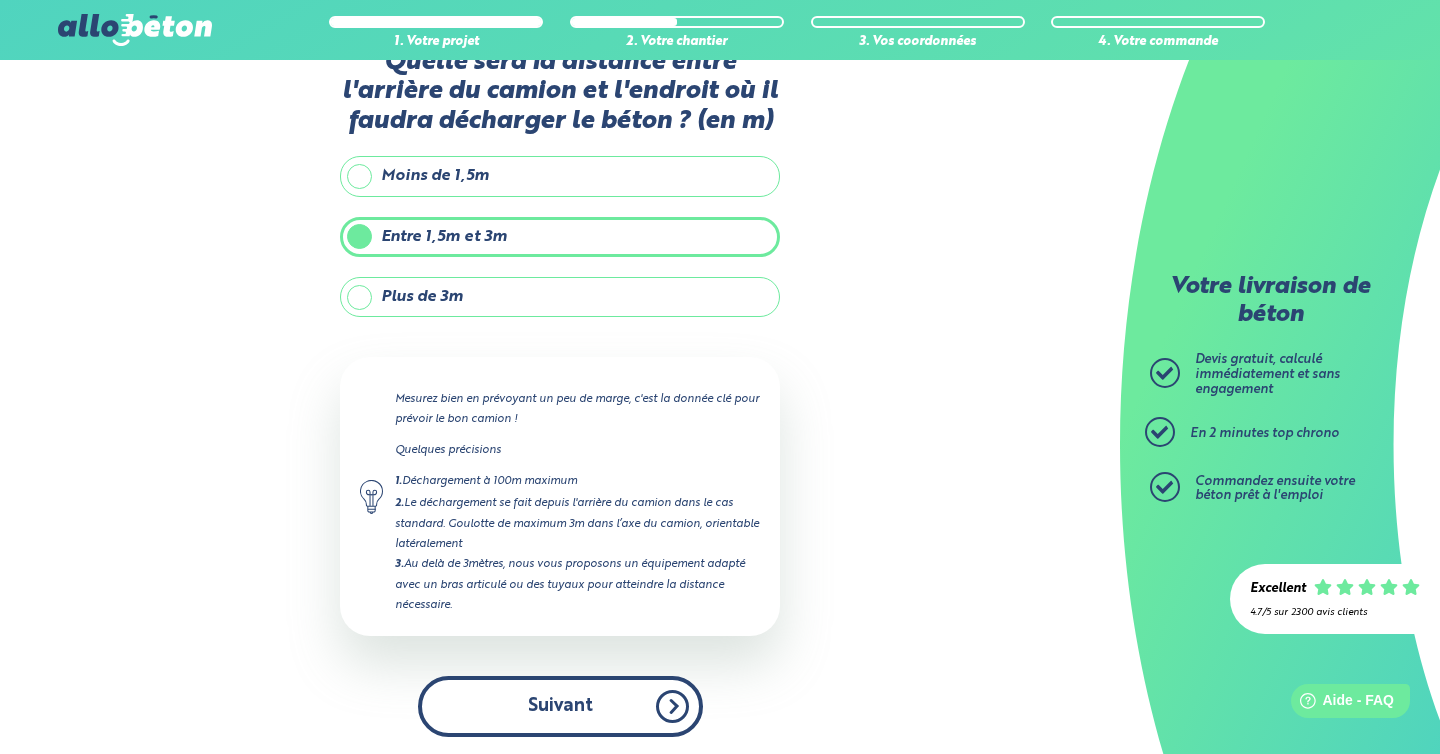 click on "Suivant" at bounding box center [560, 706] 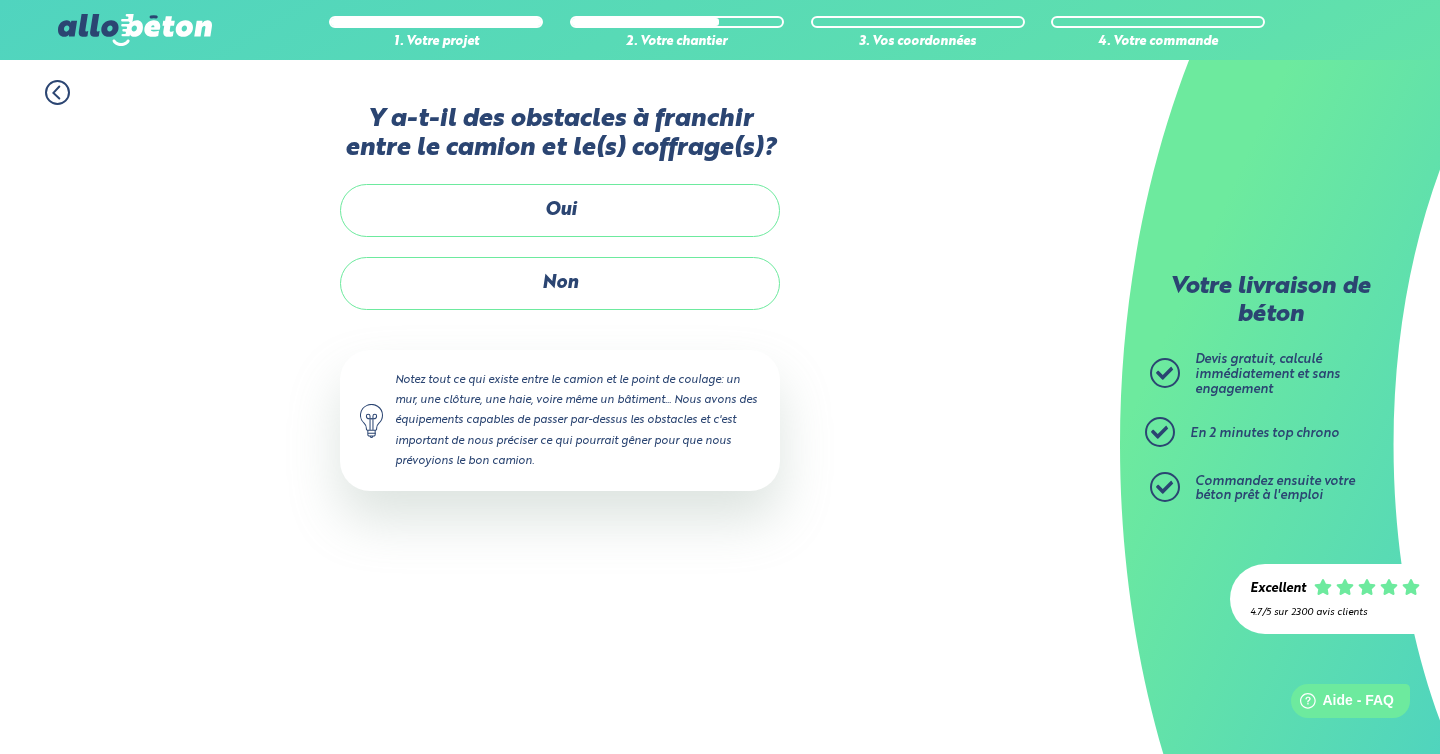 scroll, scrollTop: 0, scrollLeft: 0, axis: both 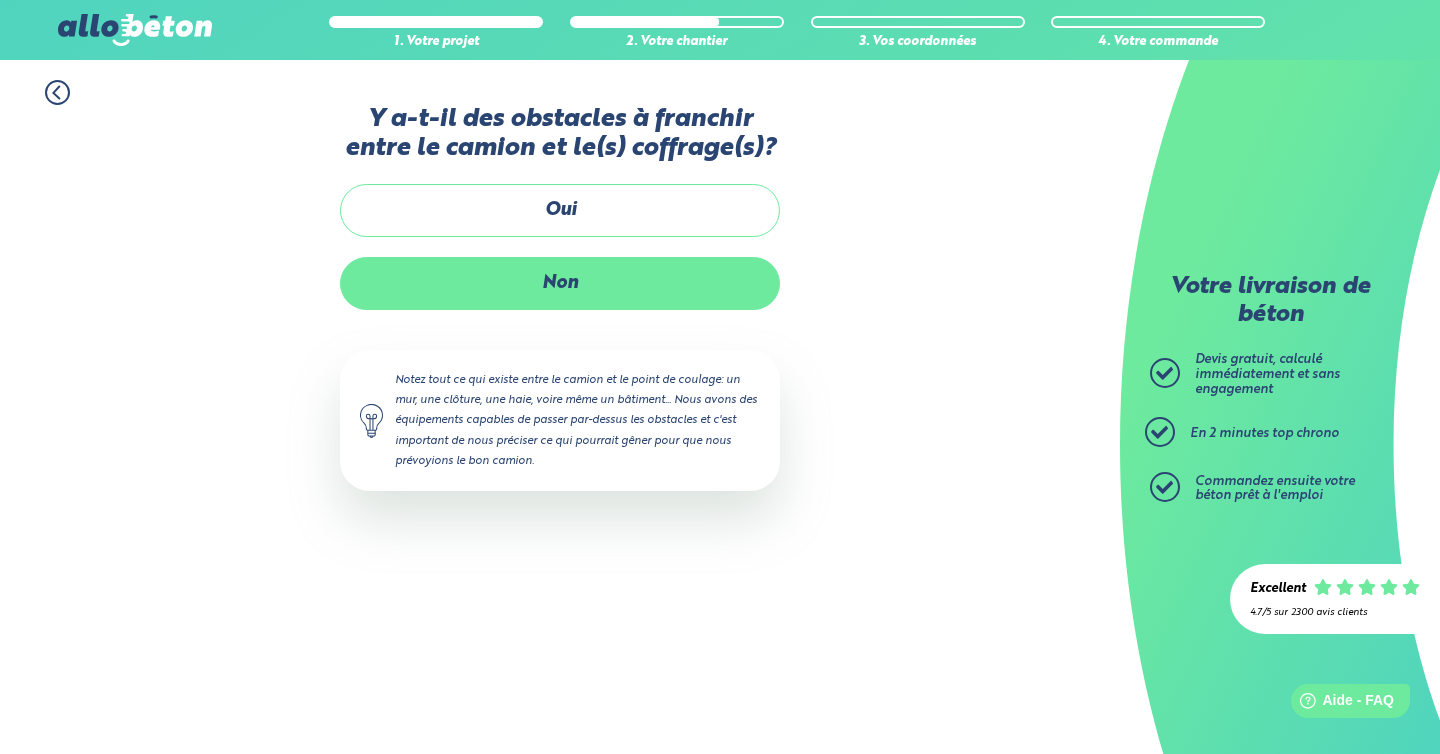 click on "Non" at bounding box center [560, 283] 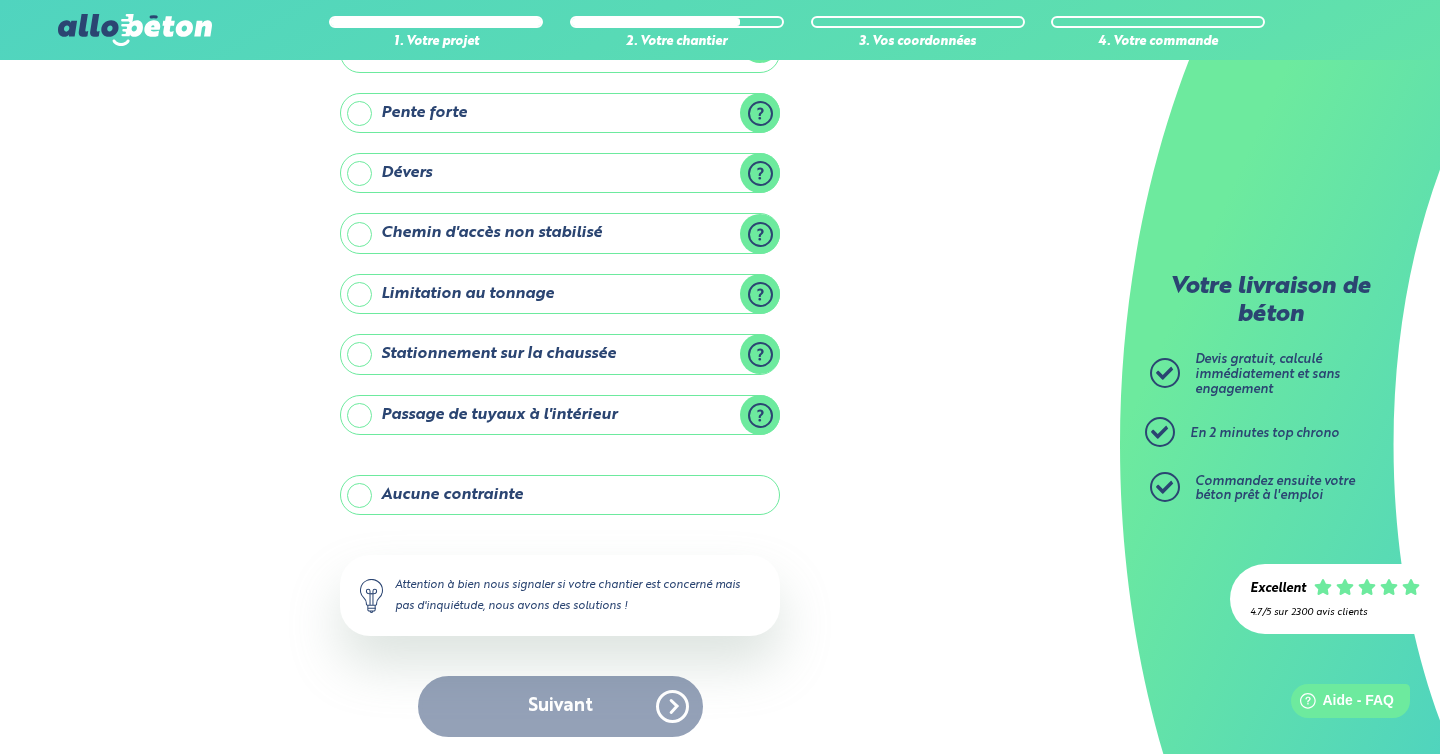 scroll, scrollTop: 173, scrollLeft: 0, axis: vertical 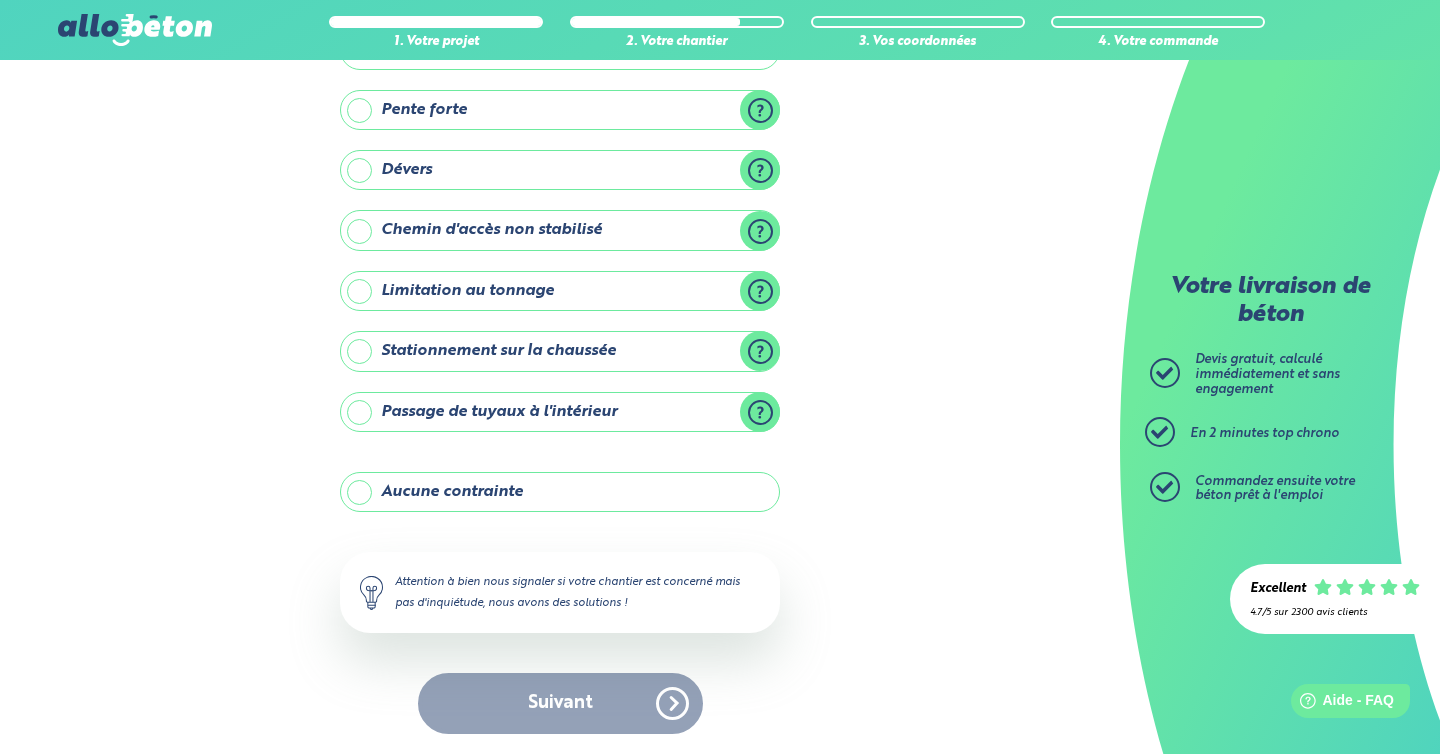 click on "Aucune contrainte" at bounding box center (560, 492) 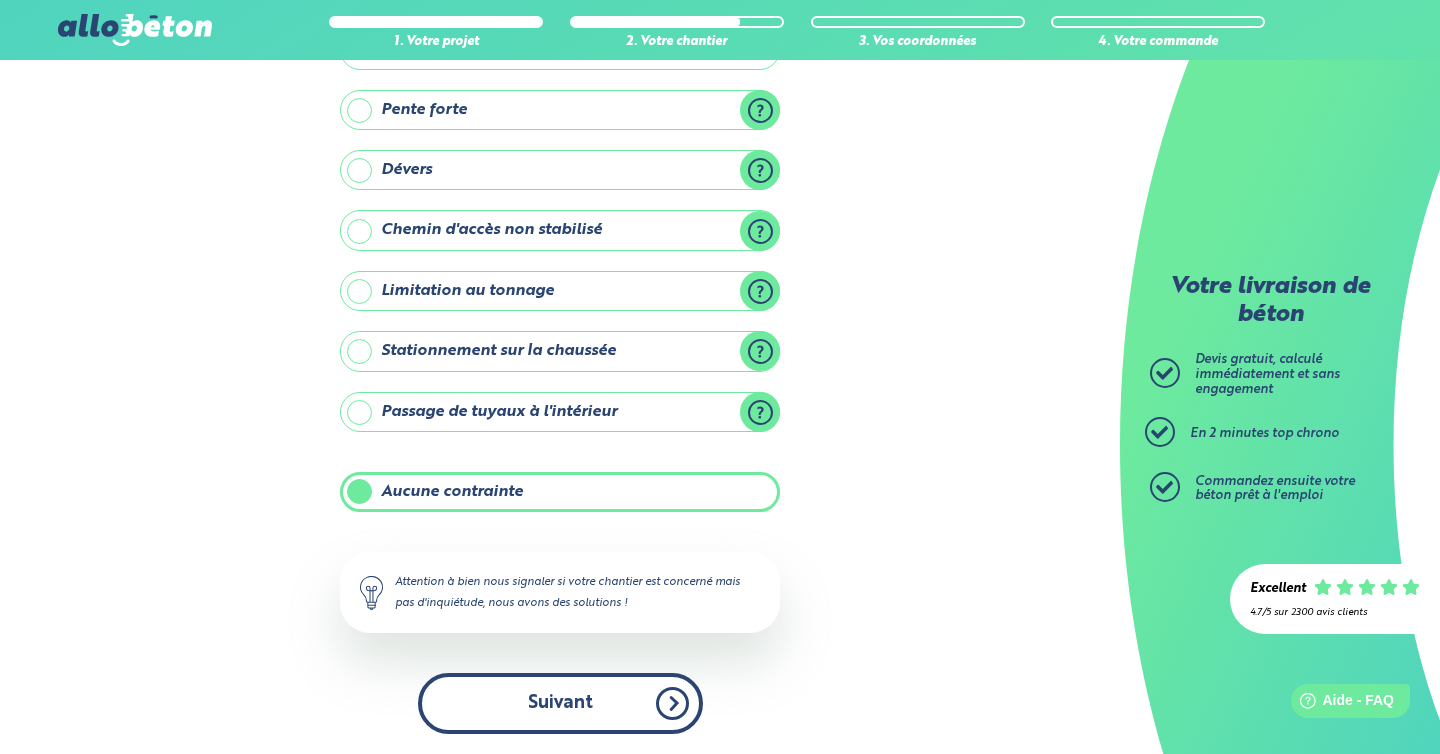 click on "Suivant" at bounding box center (560, 703) 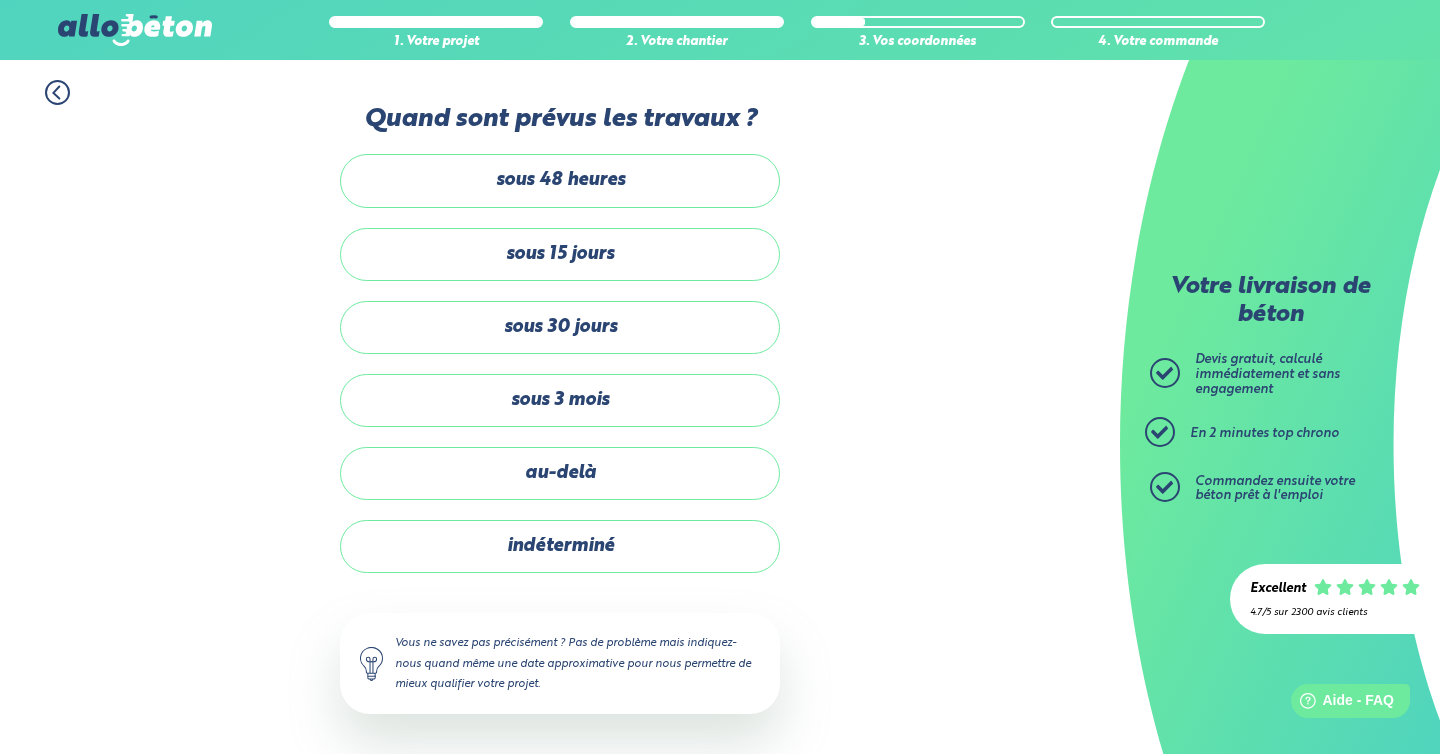 scroll, scrollTop: 0, scrollLeft: 0, axis: both 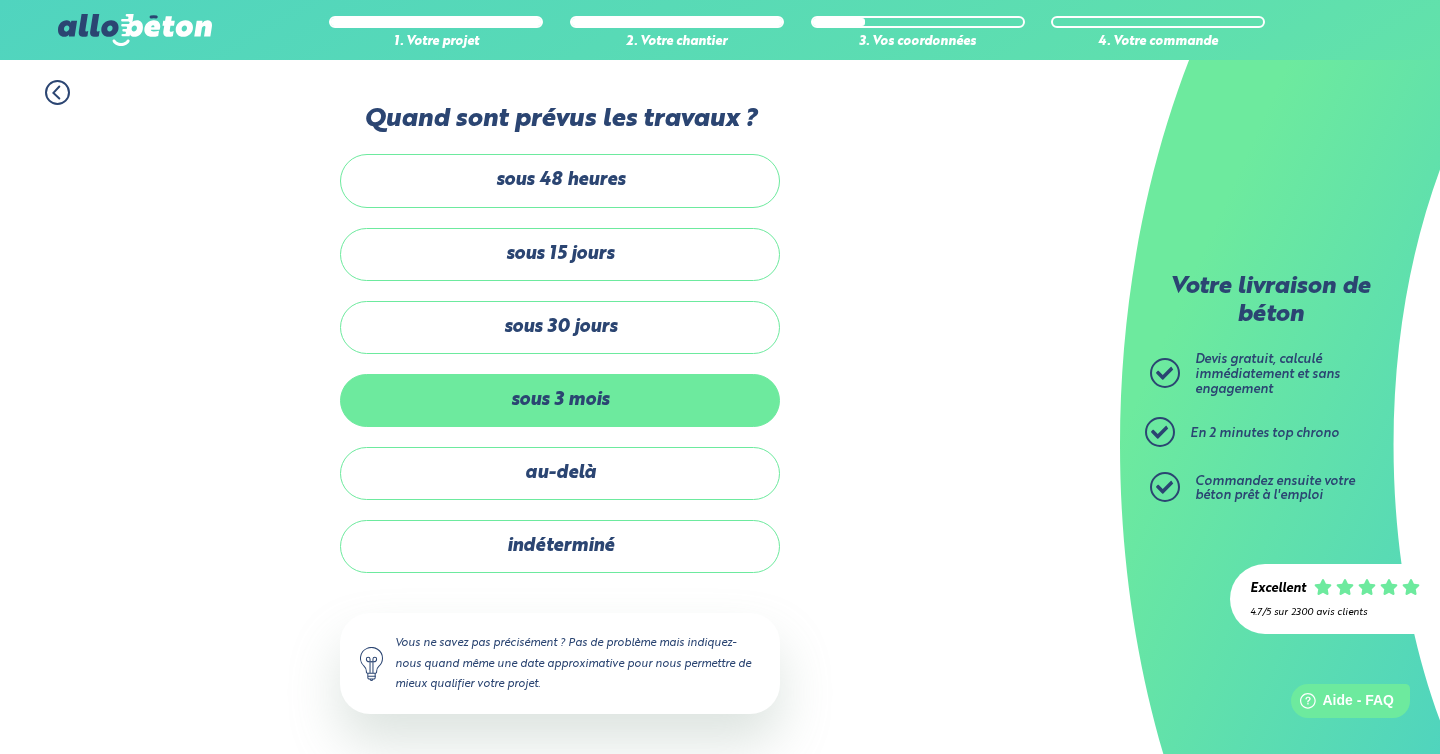 click on "sous 3 mois" at bounding box center (560, 400) 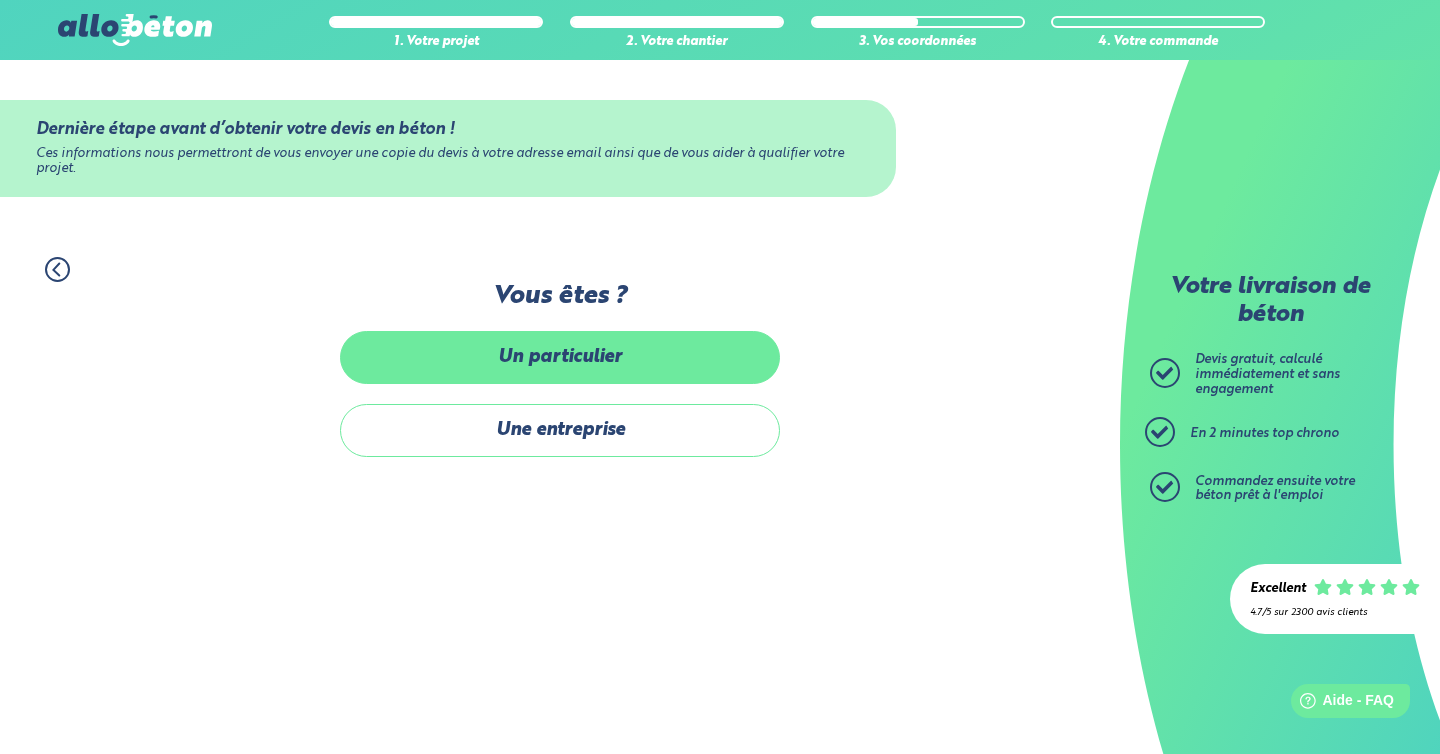 click on "Un particulier" at bounding box center [560, 357] 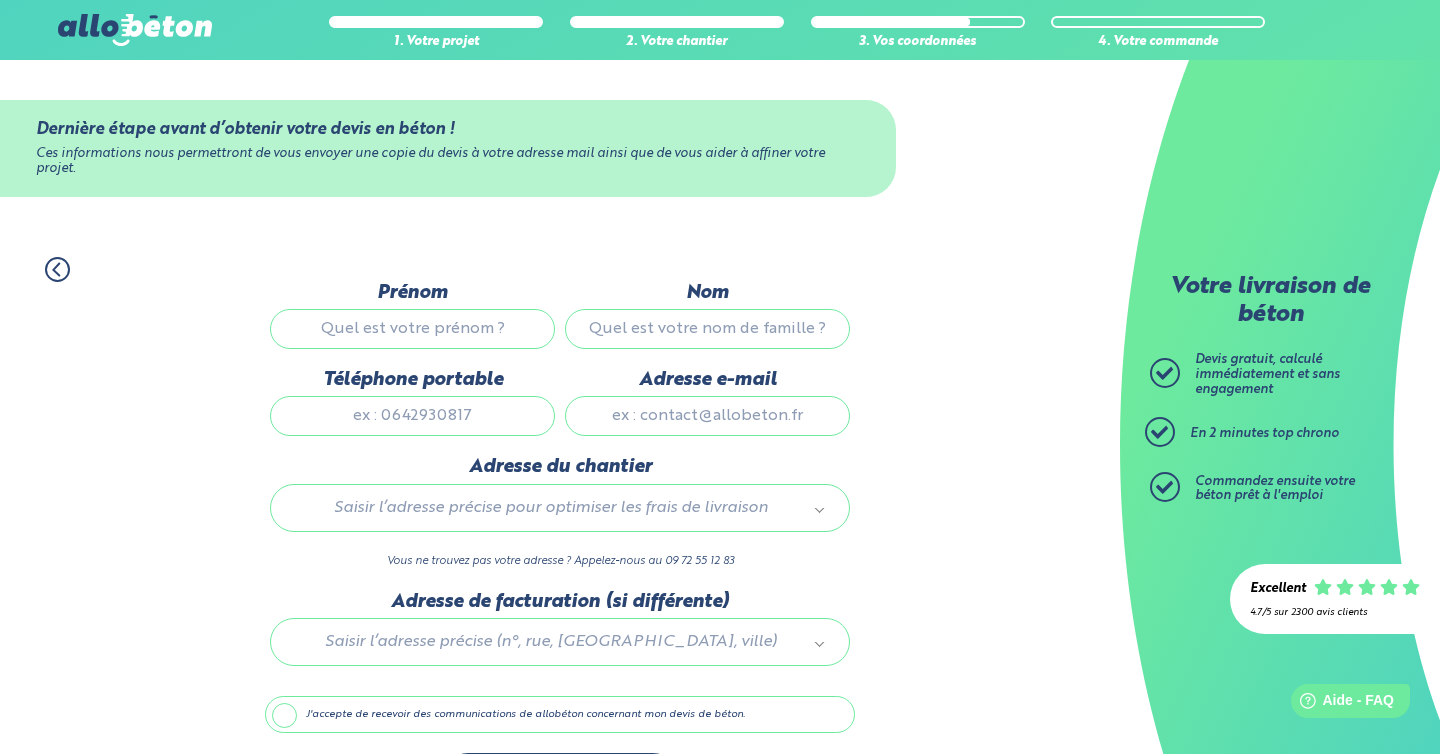 click on "Prénom" at bounding box center (412, 329) 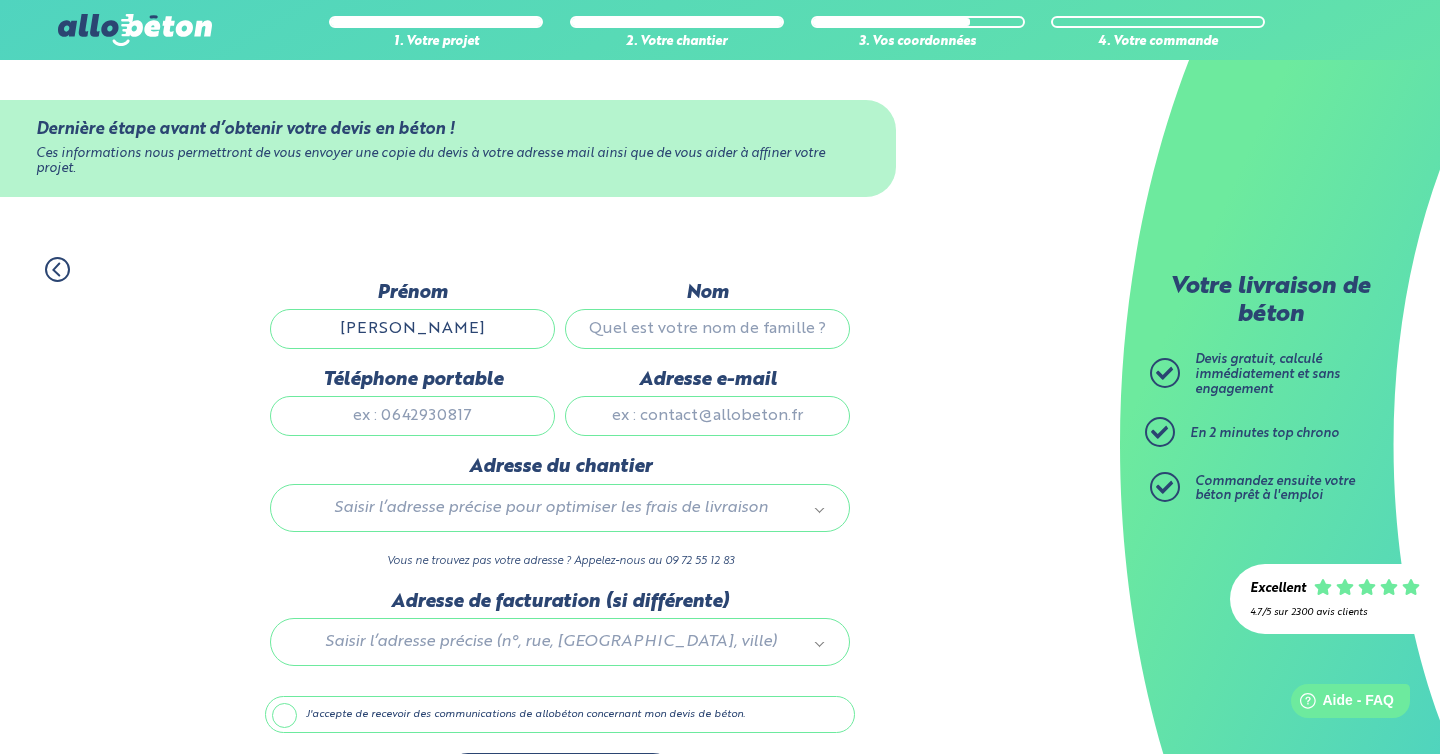 type on "TEXIER" 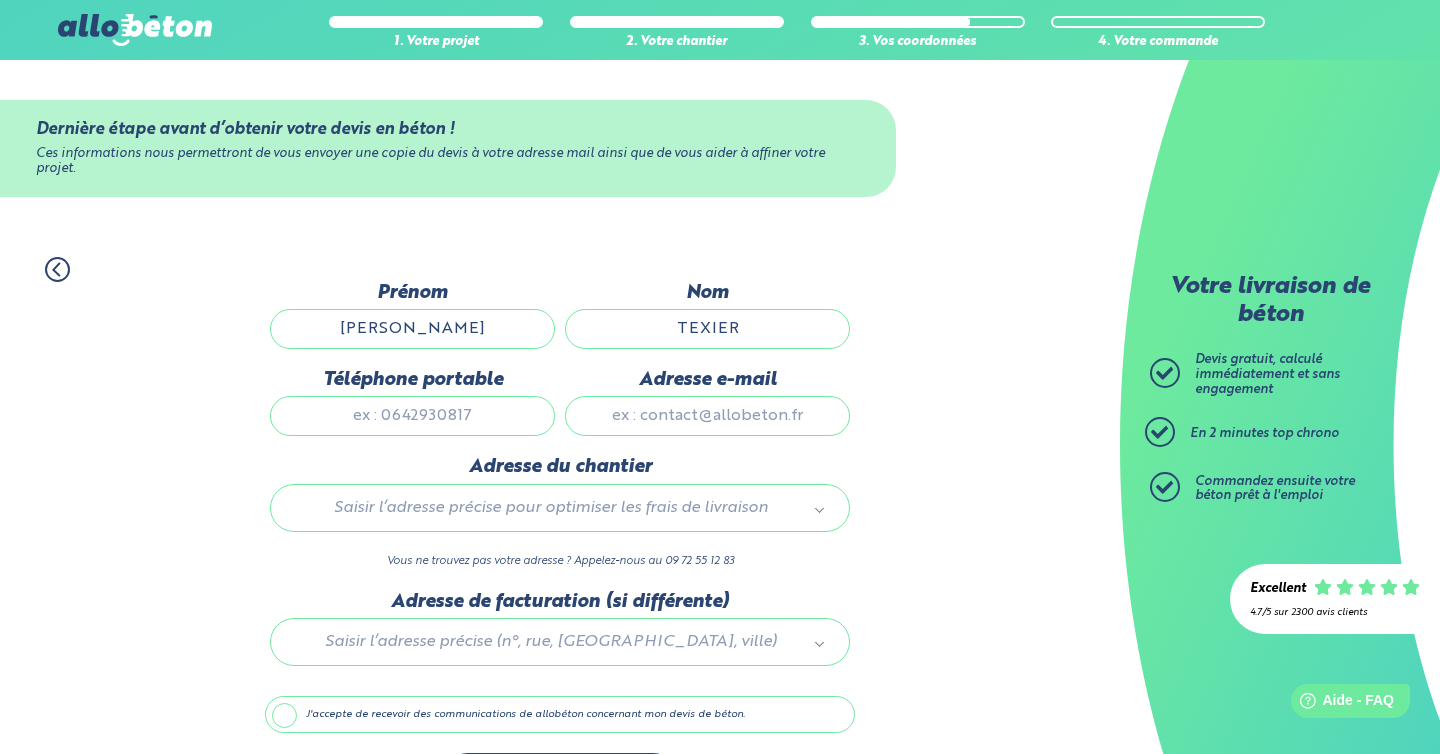type on "0643187072" 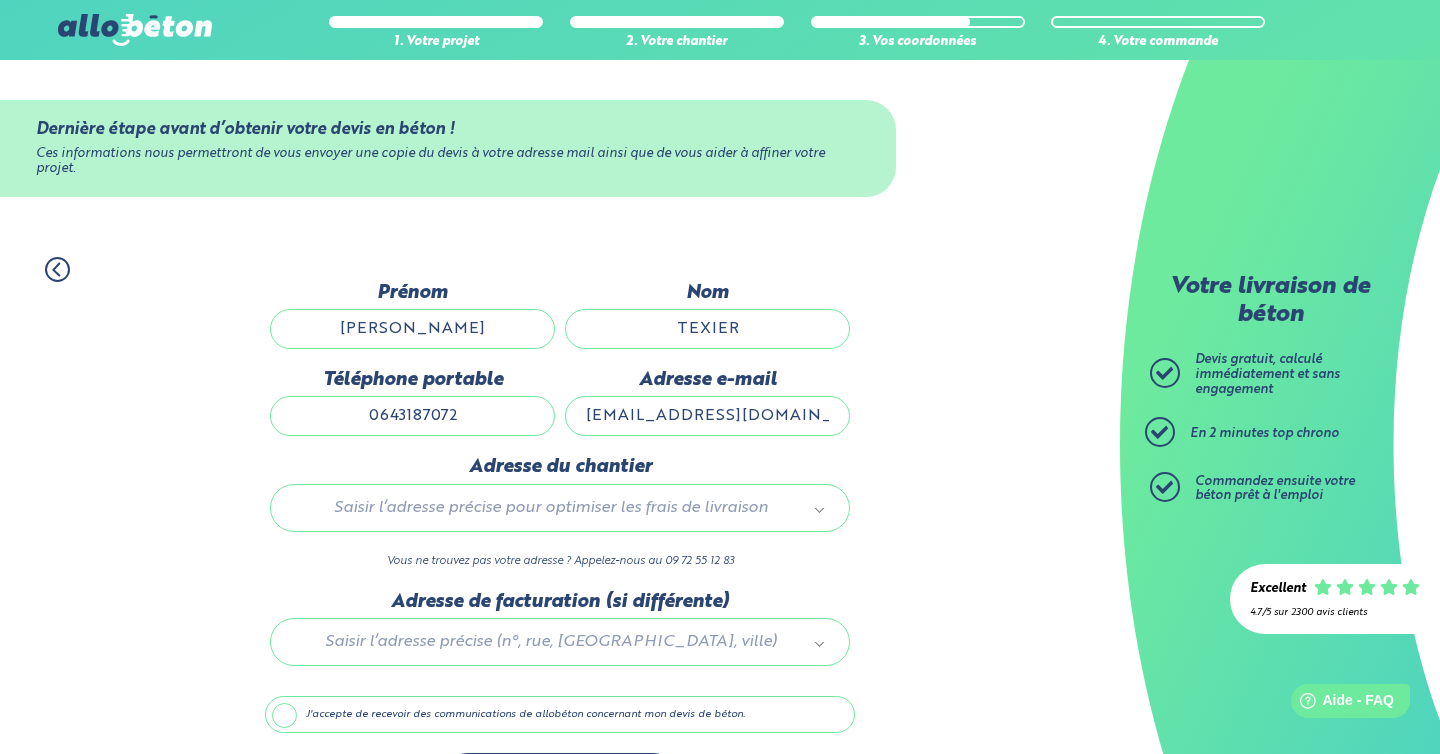 type 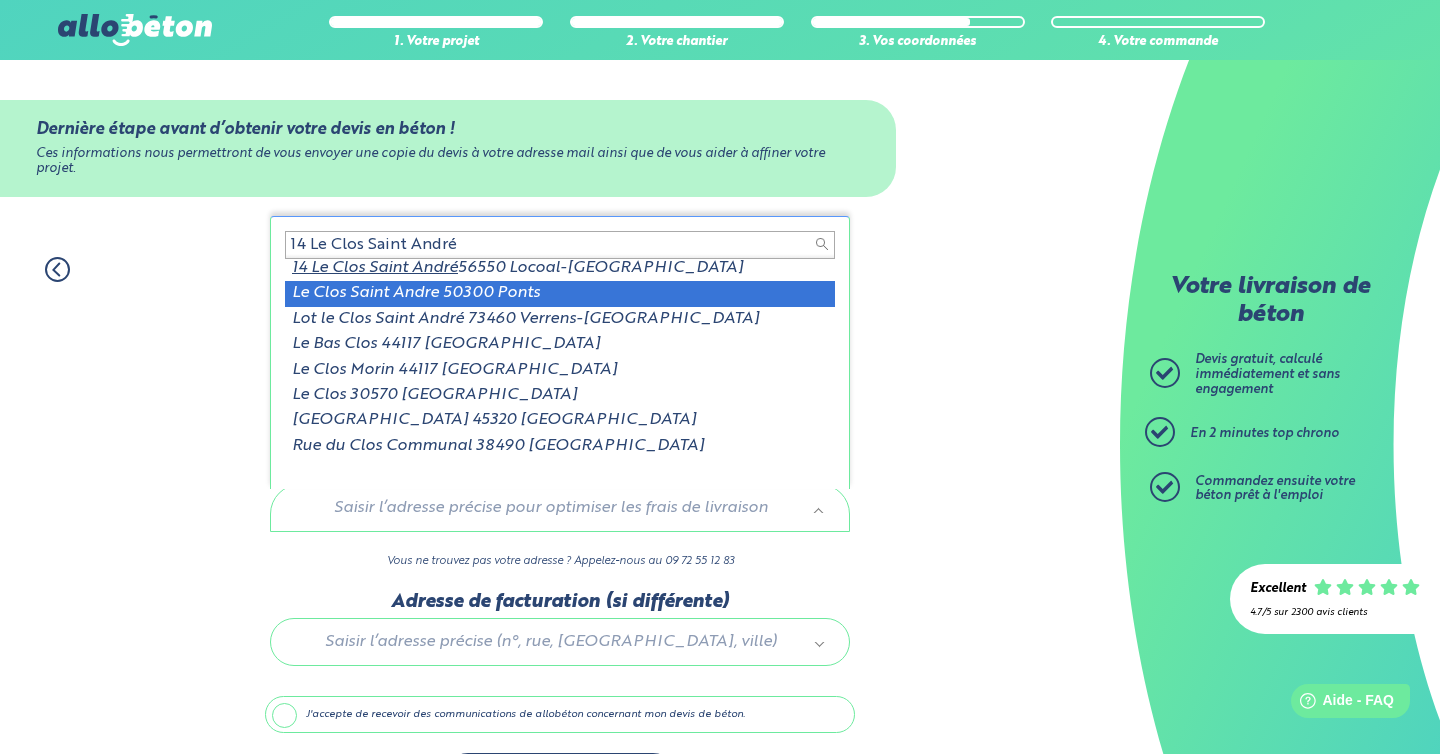 scroll, scrollTop: 0, scrollLeft: 0, axis: both 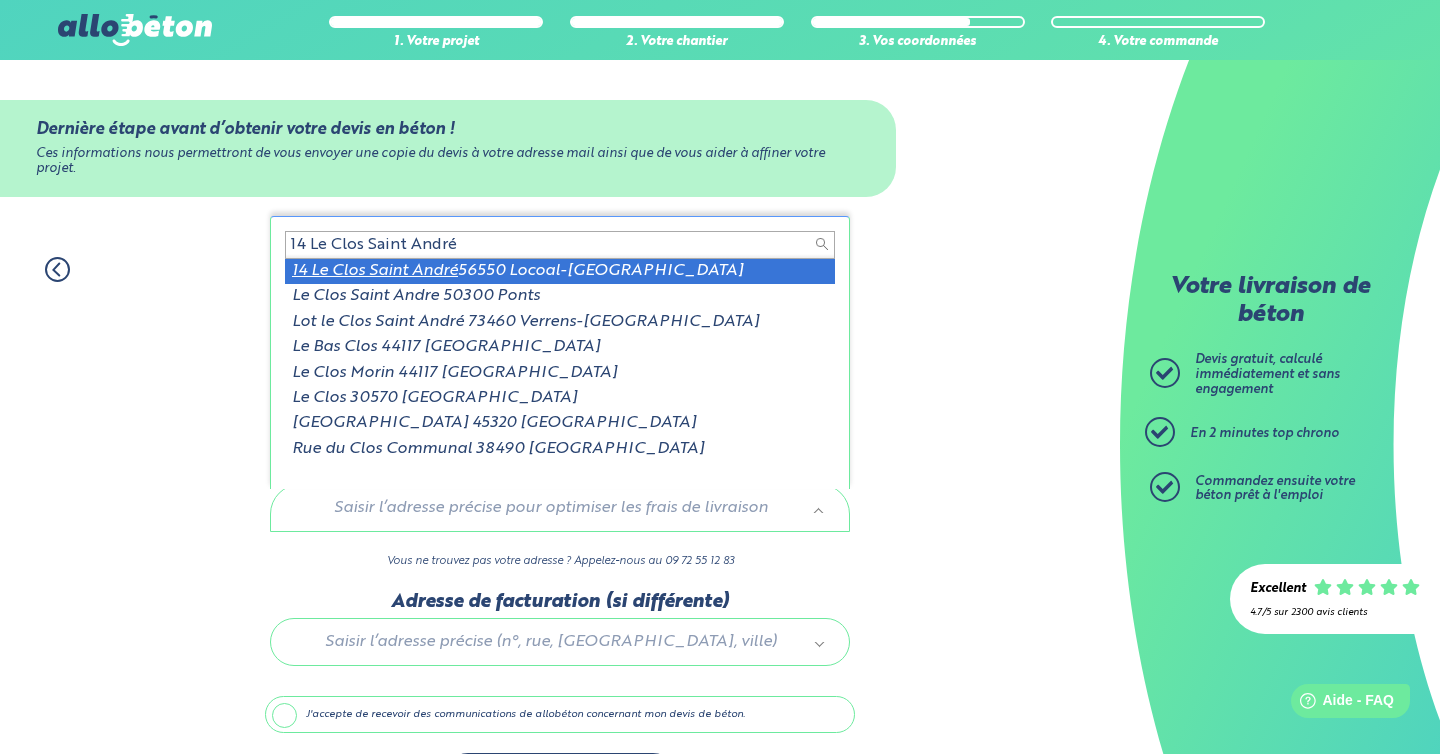 click on "14 Le Clos Saint André" at bounding box center [560, 245] 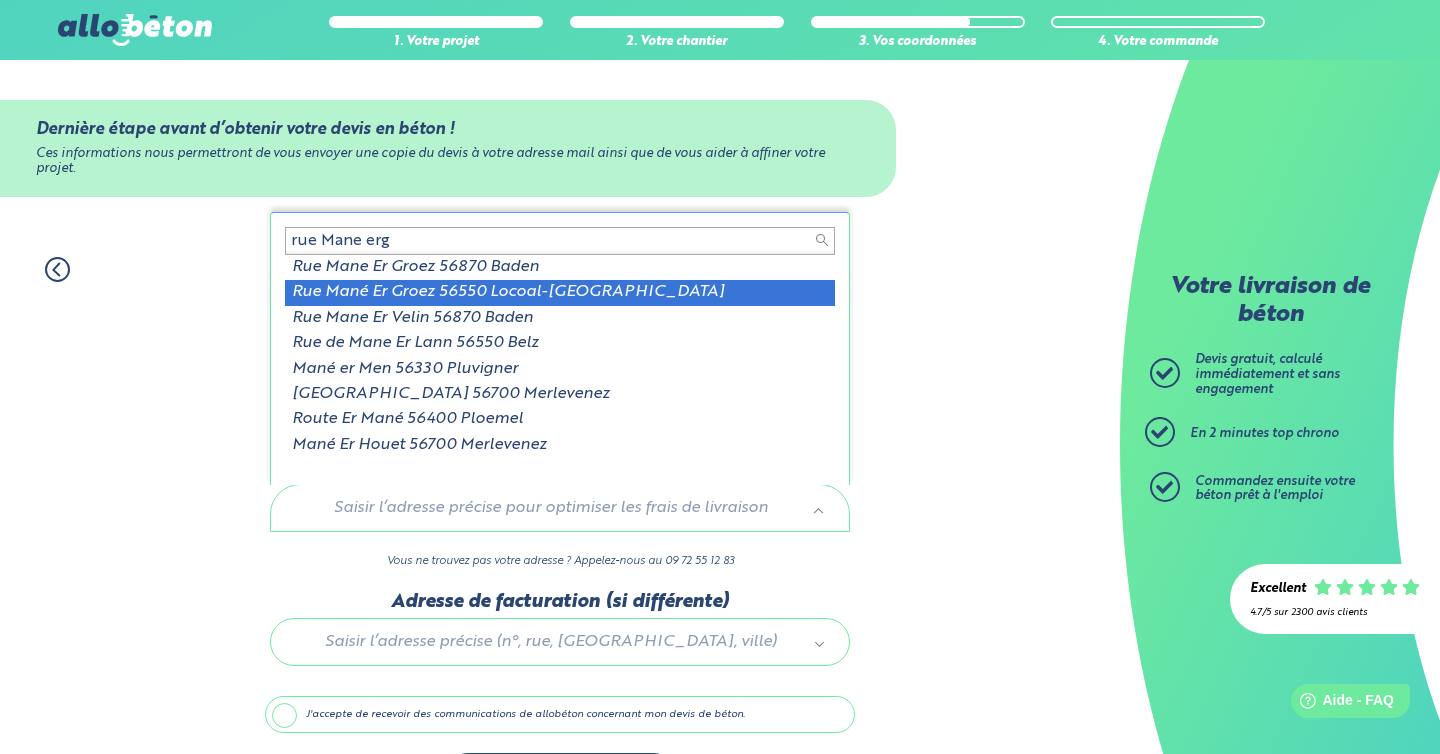 type on "rue Mane erg" 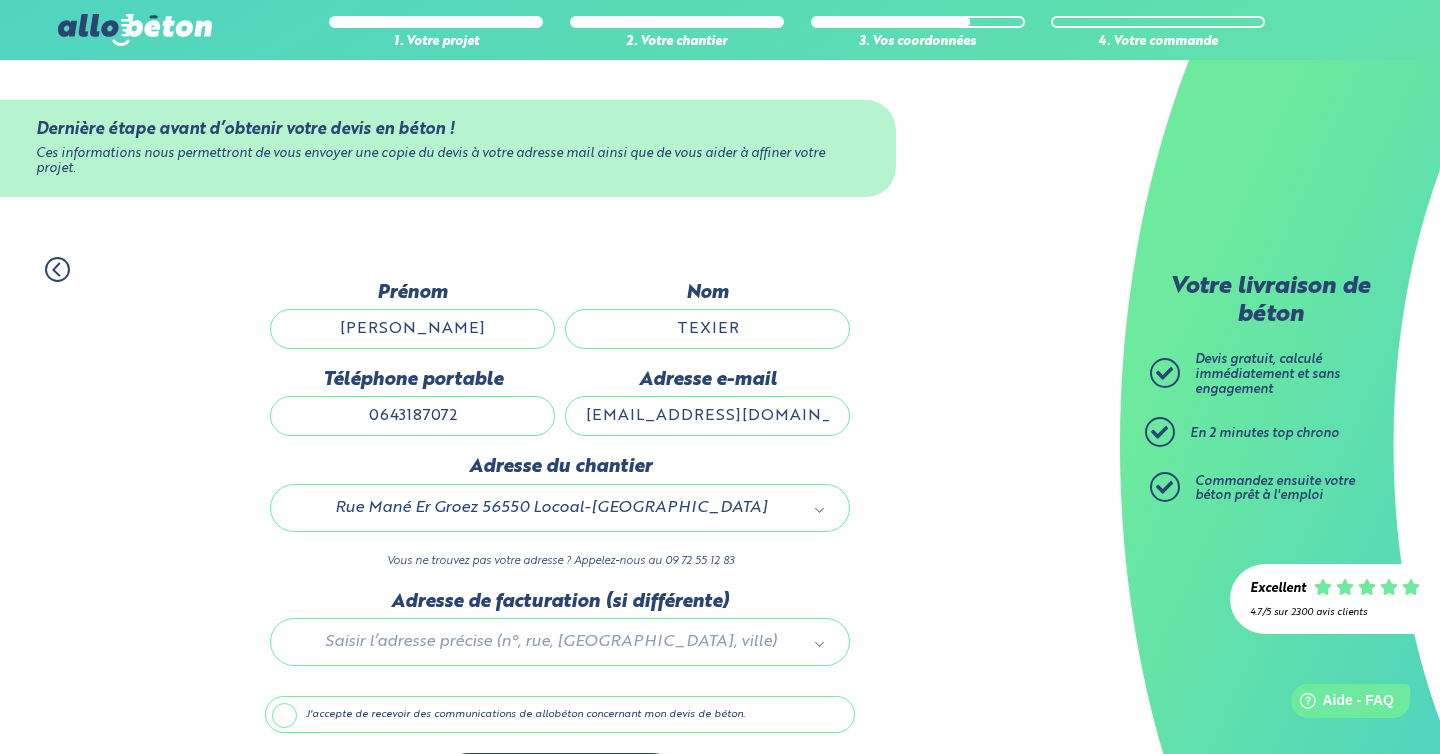 scroll, scrollTop: 70, scrollLeft: 0, axis: vertical 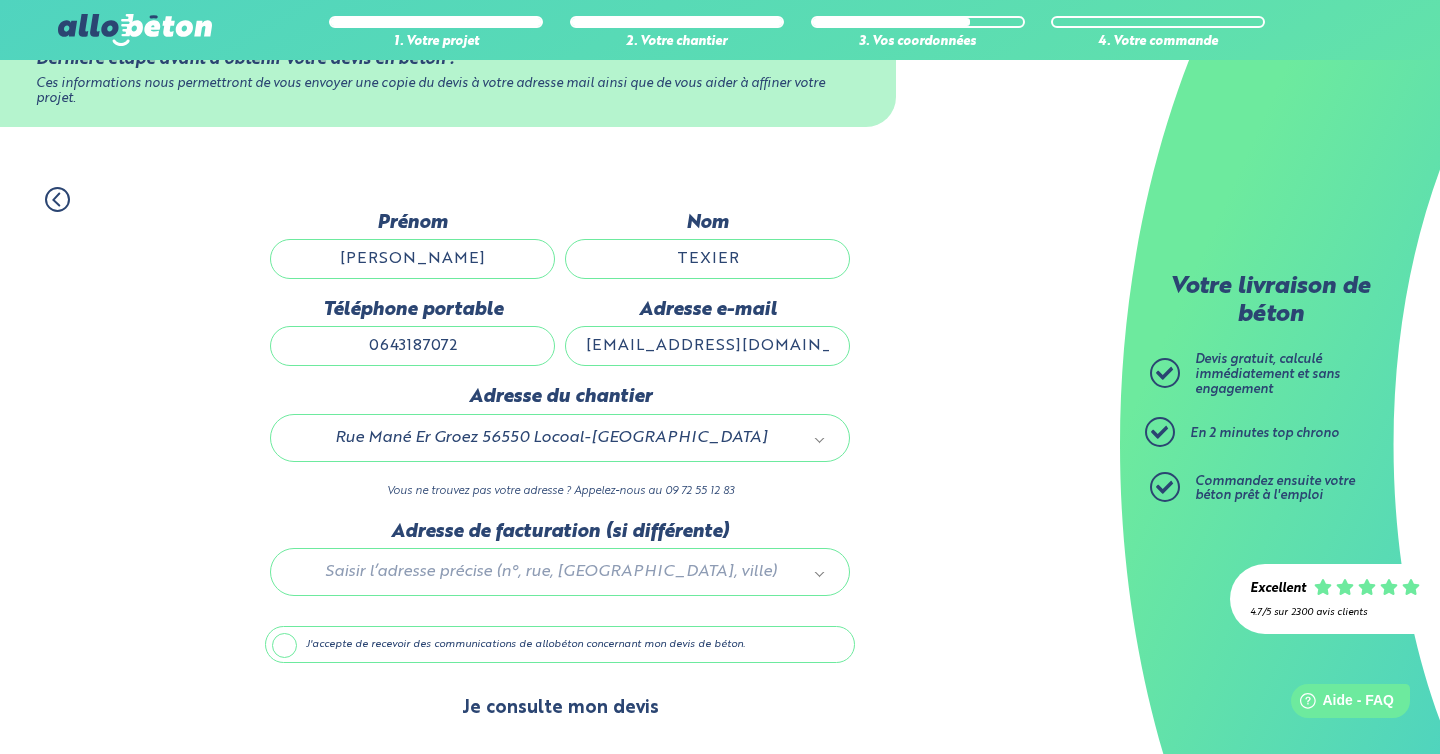click on "Je consulte mon devis" at bounding box center [560, 708] 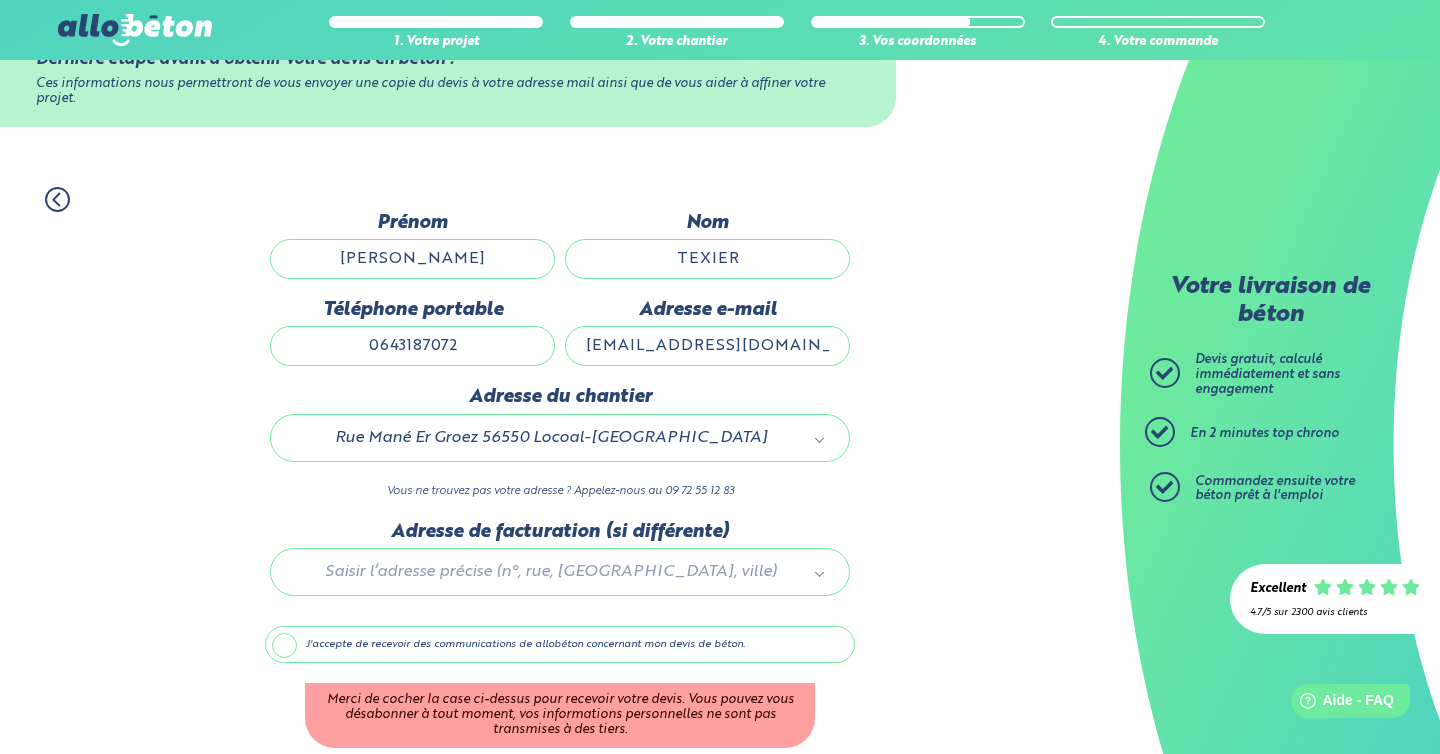 click on "J'accepte de recevoir des communications de allobéton concernant mon devis de béton." at bounding box center (560, 645) 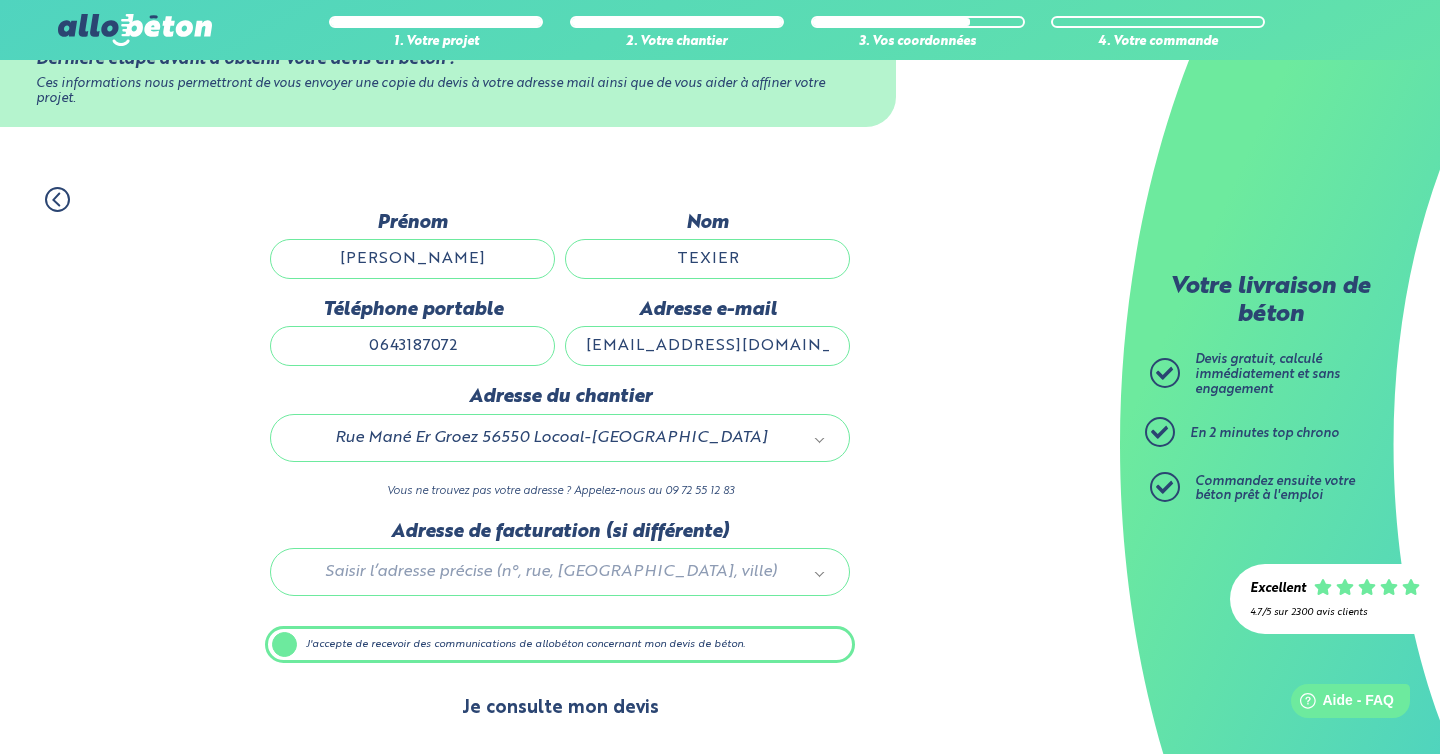 click on "Je consulte mon devis" at bounding box center (560, 708) 